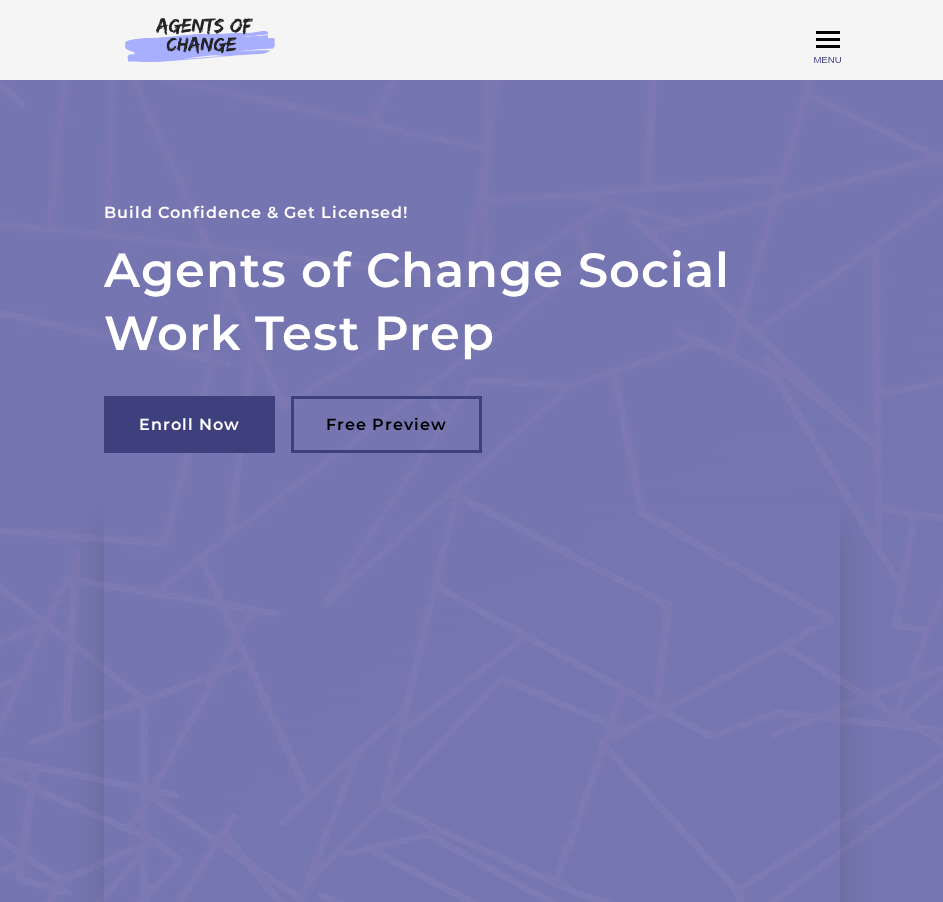 scroll, scrollTop: 0, scrollLeft: 0, axis: both 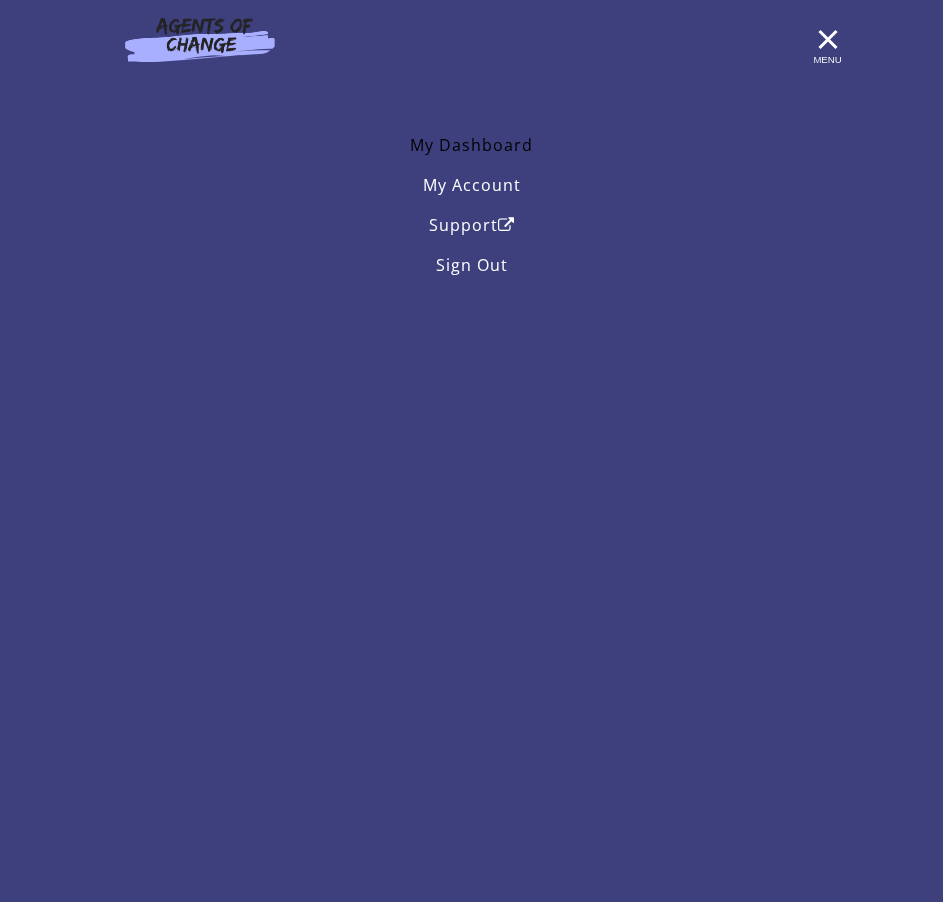click on "My Dashboard" at bounding box center [472, 145] 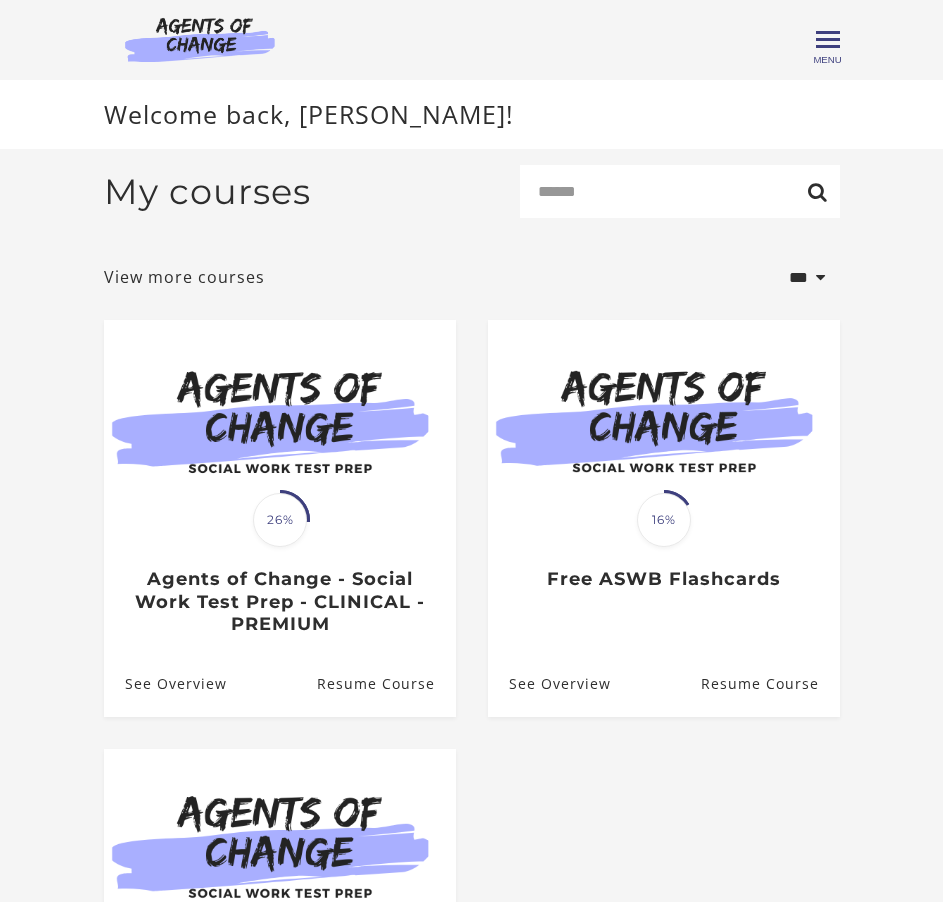 scroll, scrollTop: 0, scrollLeft: 0, axis: both 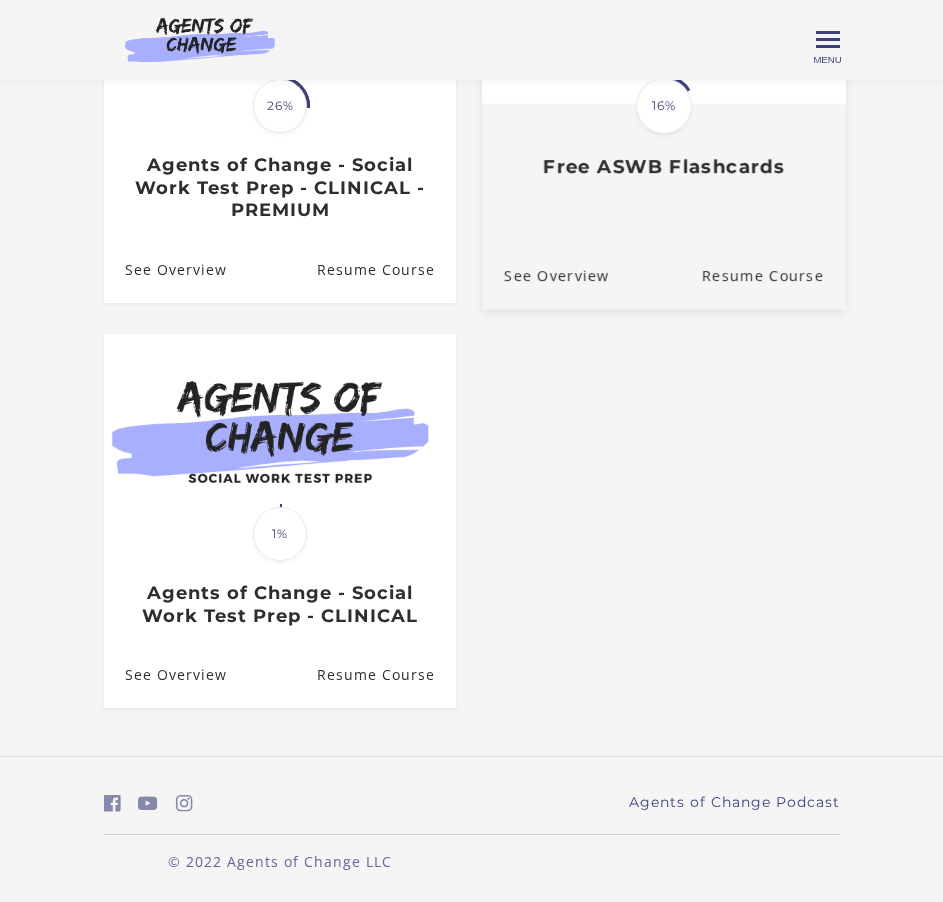 click on "Translation missing: en.liquid.partials.dashboard_course_card.progress_description: 16%
16%
Free ASWB Flashcards" at bounding box center (664, 142) 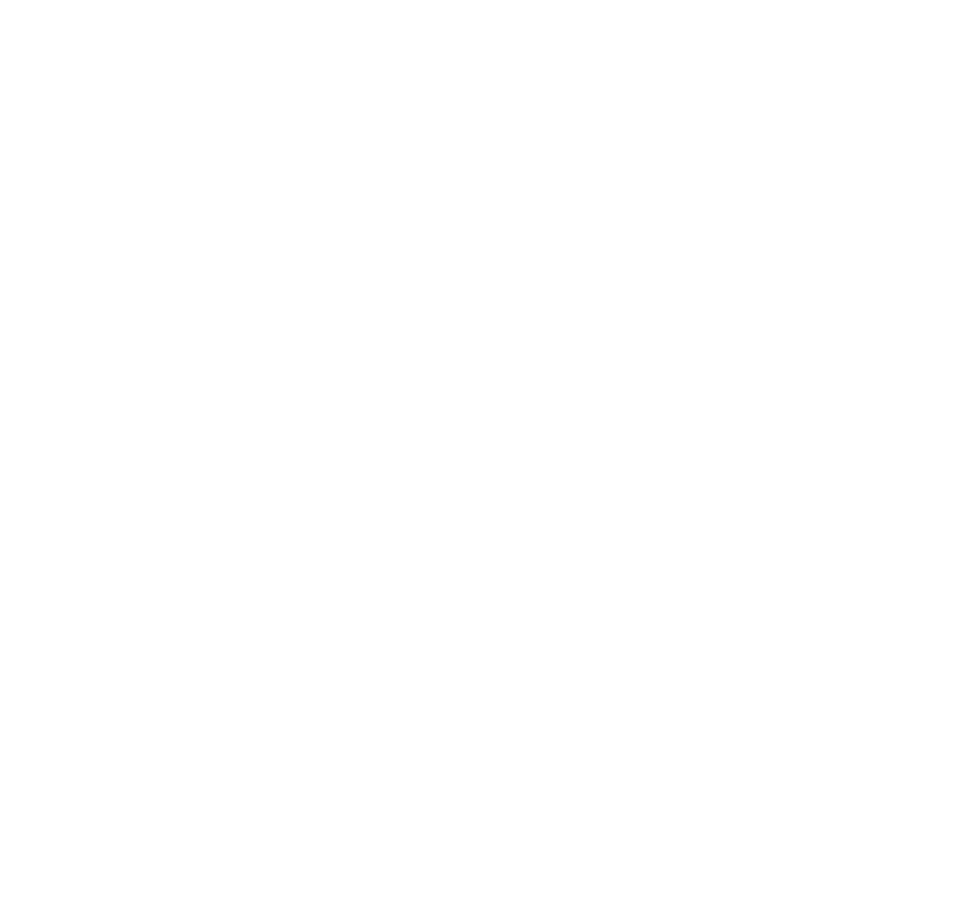 scroll, scrollTop: 0, scrollLeft: 0, axis: both 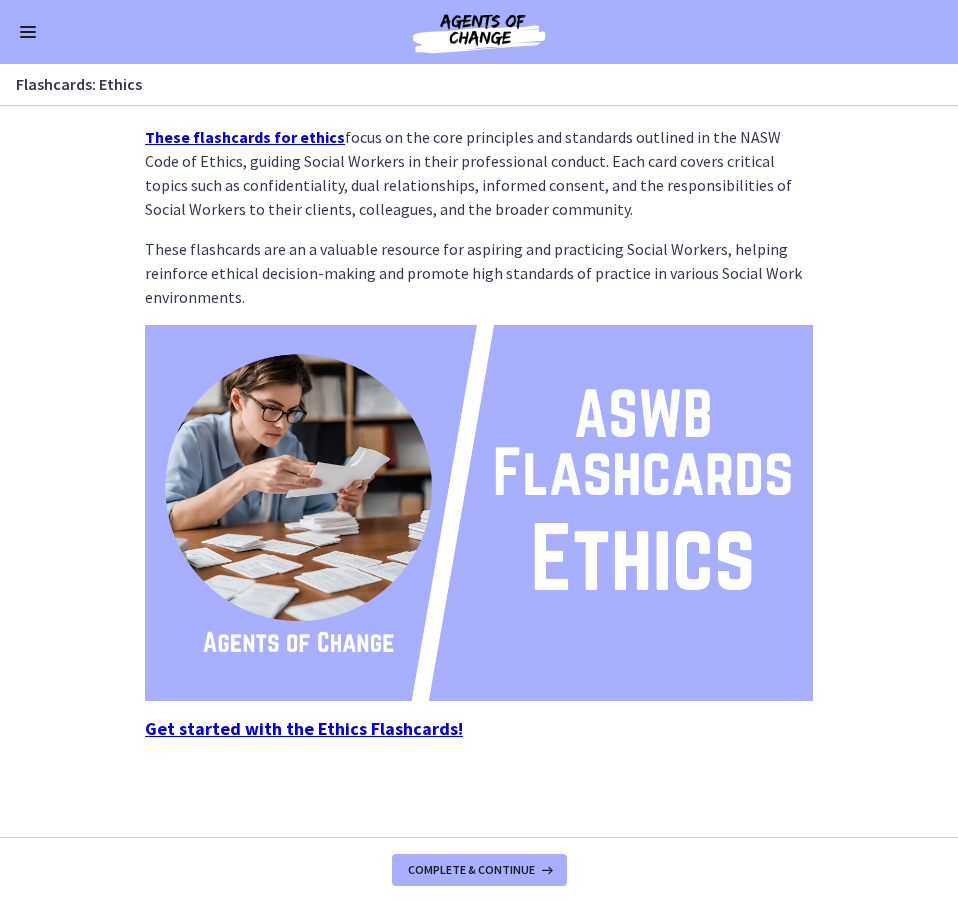 click on "These flashcards for ethics  focus on the core principles and standards outlined in the NASW Code of Ethics, guiding Social Workers in their professional conduct. Each card covers critical topics such as confidentiality, dual relationships, informed consent, and the responsibilities of Social Workers to their clients, colleagues, and the broader community.
These flashcards are an a valuable resource for aspiring and practicing Social Workers, helping reinforce ethical decision-making and promote high standards of practice in various Social Work environments.
Get started with the Ethics Flashcards!" 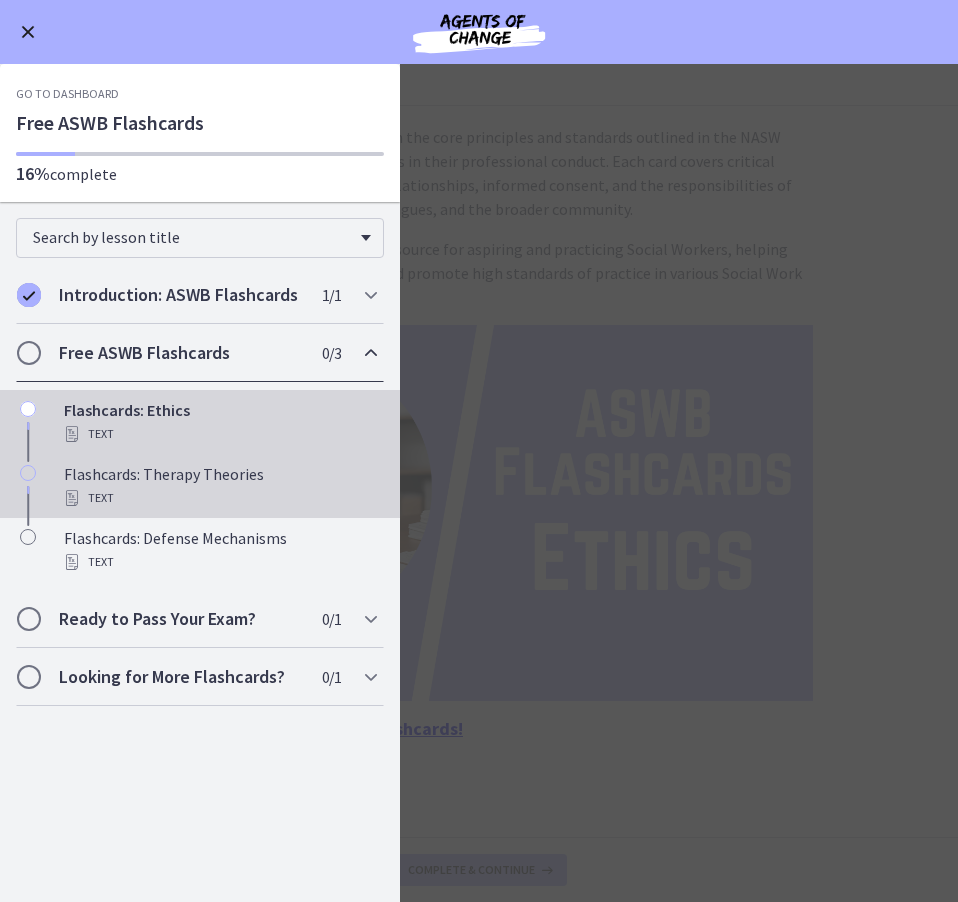 click on "Flashcards: Therapy Theories
Text" at bounding box center (220, 486) 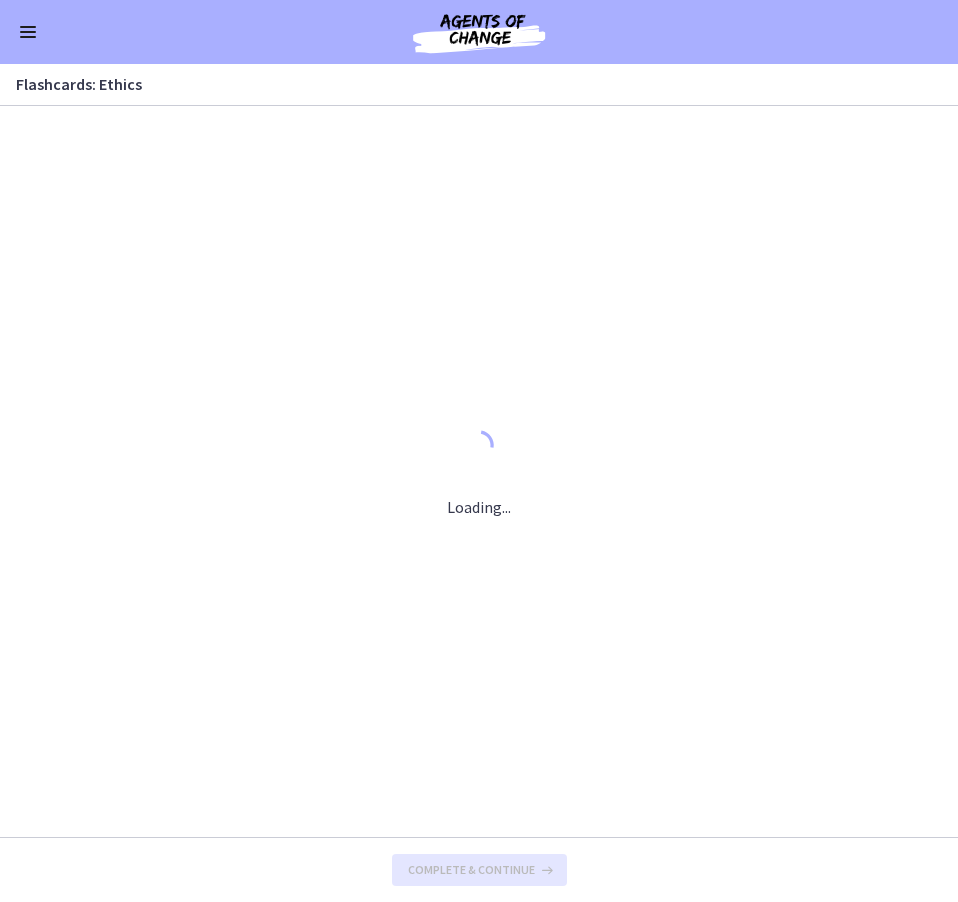 scroll, scrollTop: 0, scrollLeft: 0, axis: both 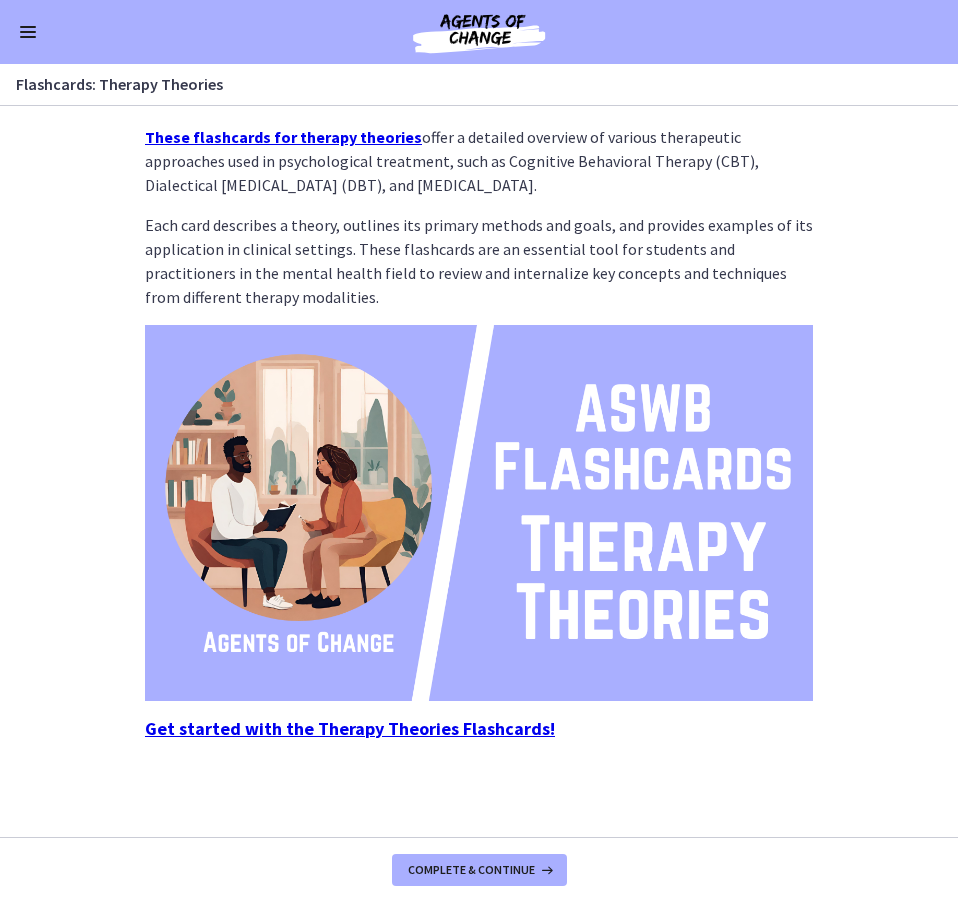 click on "These flashcards for therapy theories" at bounding box center [283, 137] 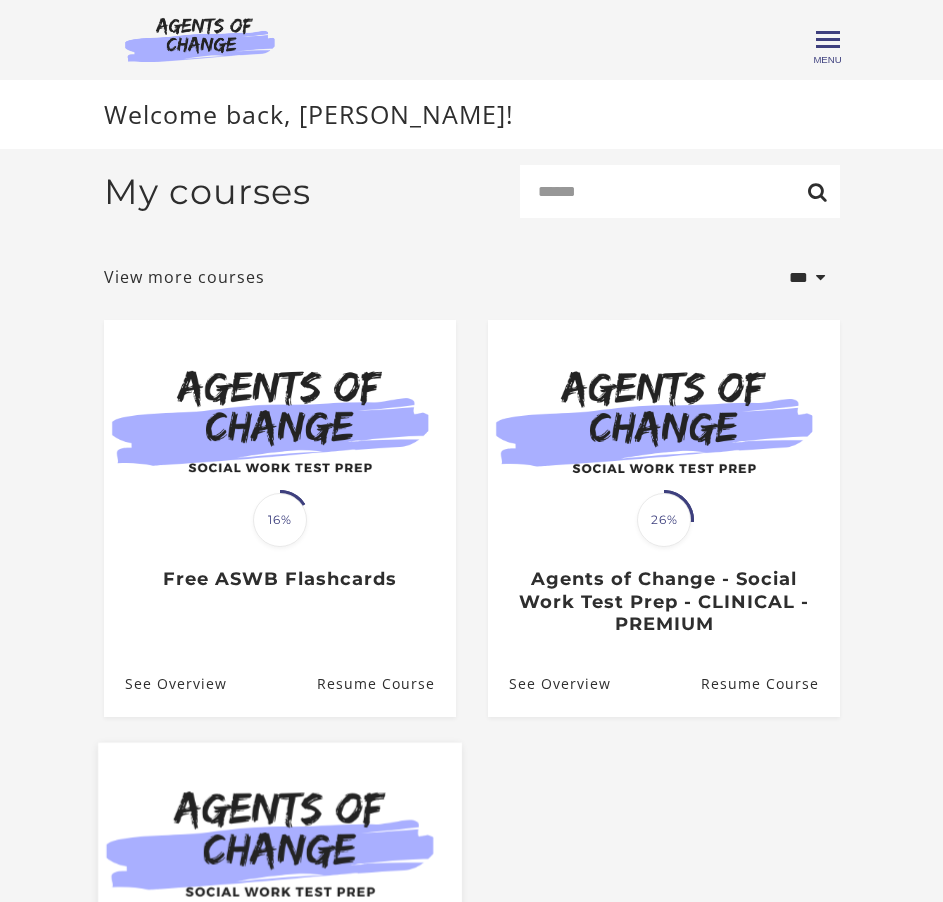 scroll, scrollTop: 419, scrollLeft: 0, axis: vertical 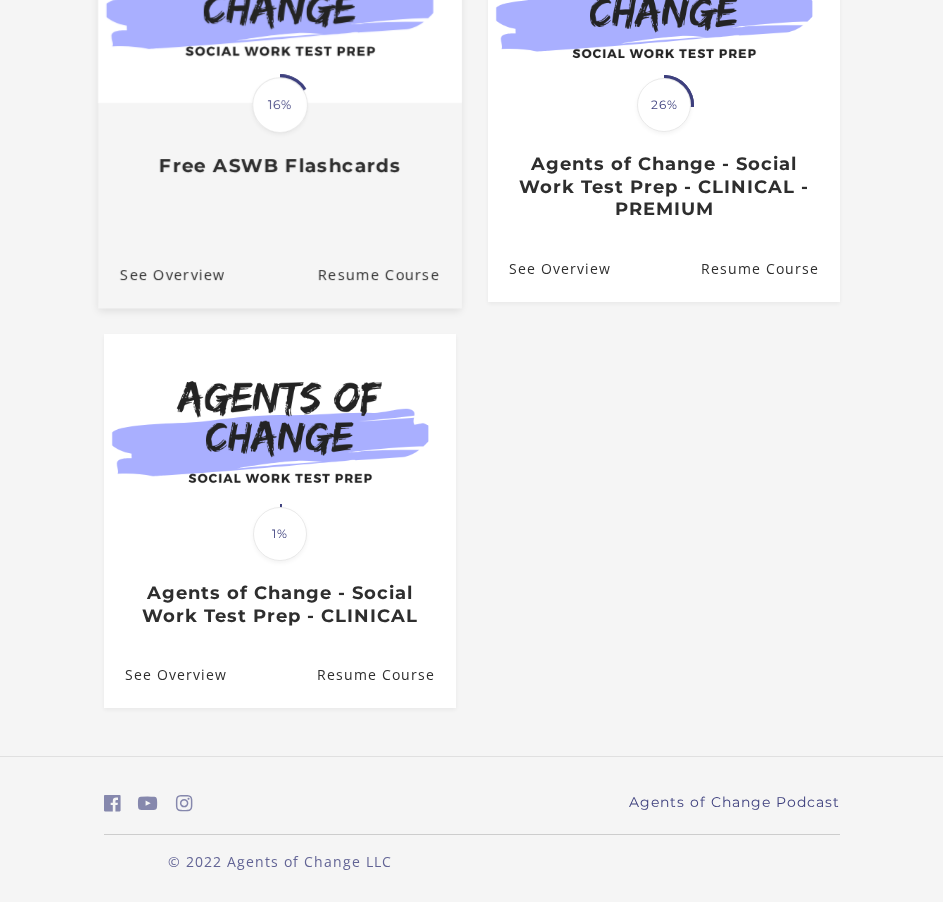 click on "Translation missing: en.liquid.partials.dashboard_course_card.progress_description: 16%
16%
Free ASWB Flashcards" at bounding box center [280, 142] 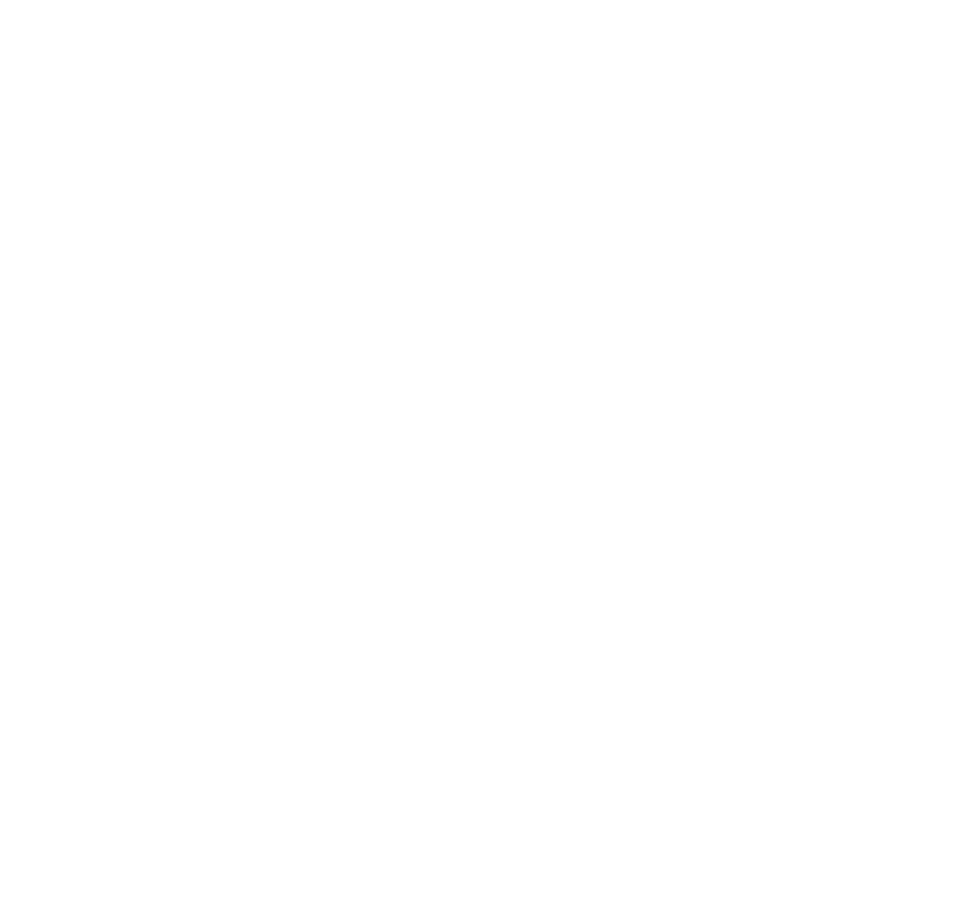 scroll, scrollTop: 0, scrollLeft: 0, axis: both 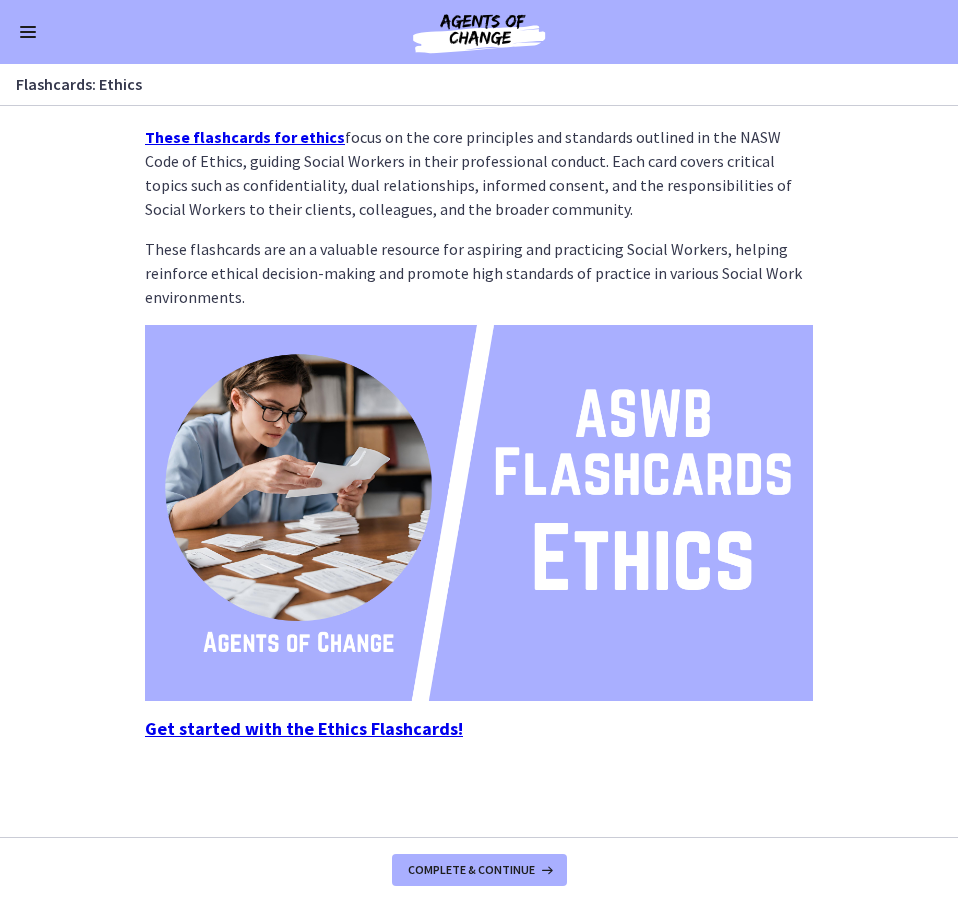 click on "Flashcards: Ethics
Enable fullscreen" at bounding box center (479, 85) 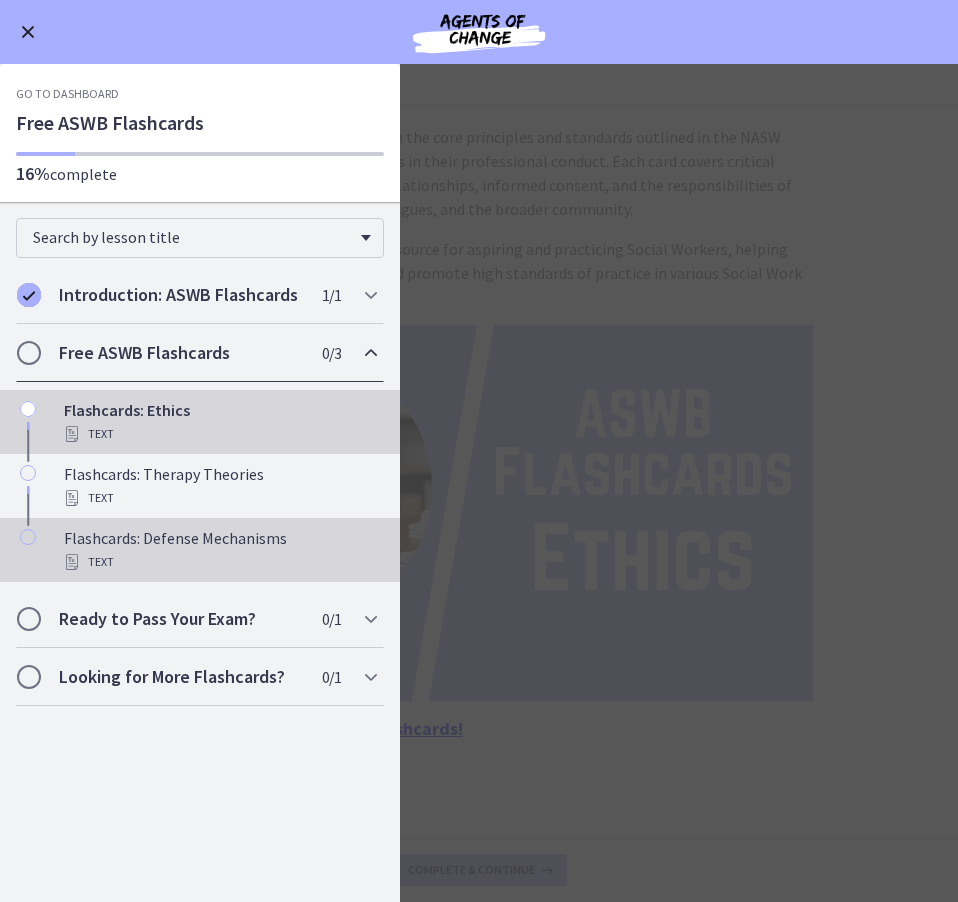 click on "Text" at bounding box center (220, 562) 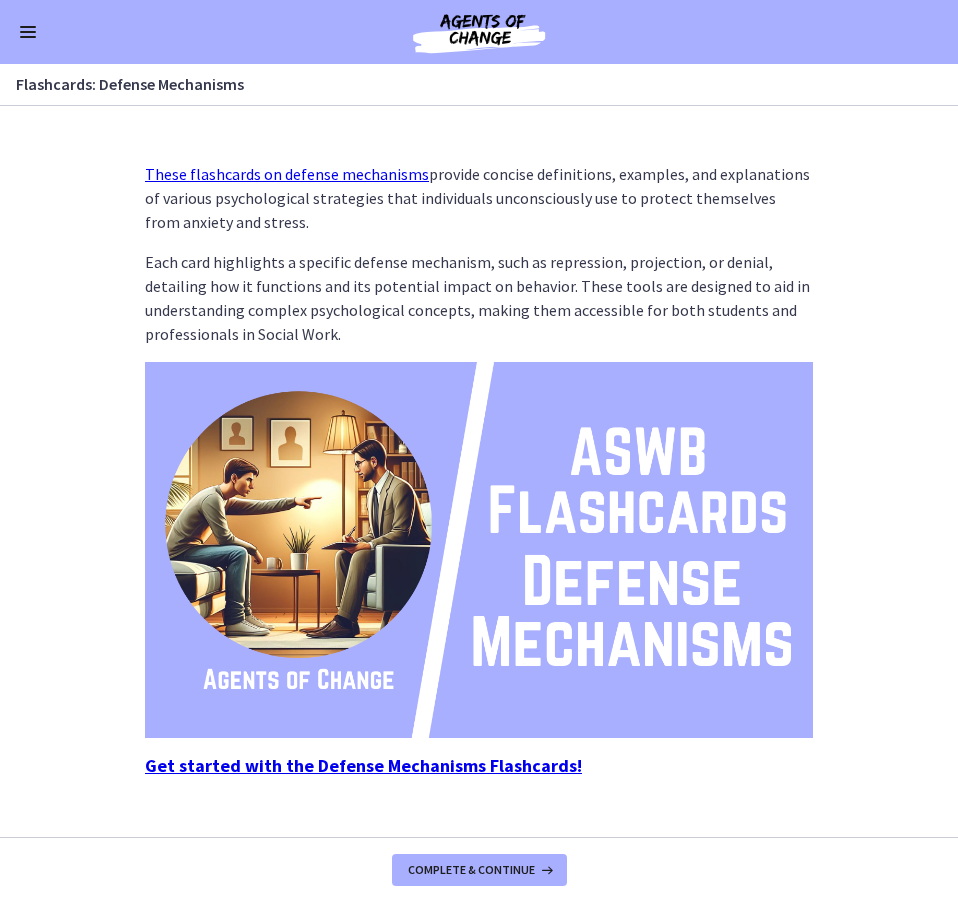click on "These flashcards on defense mechanisms" at bounding box center (287, 174) 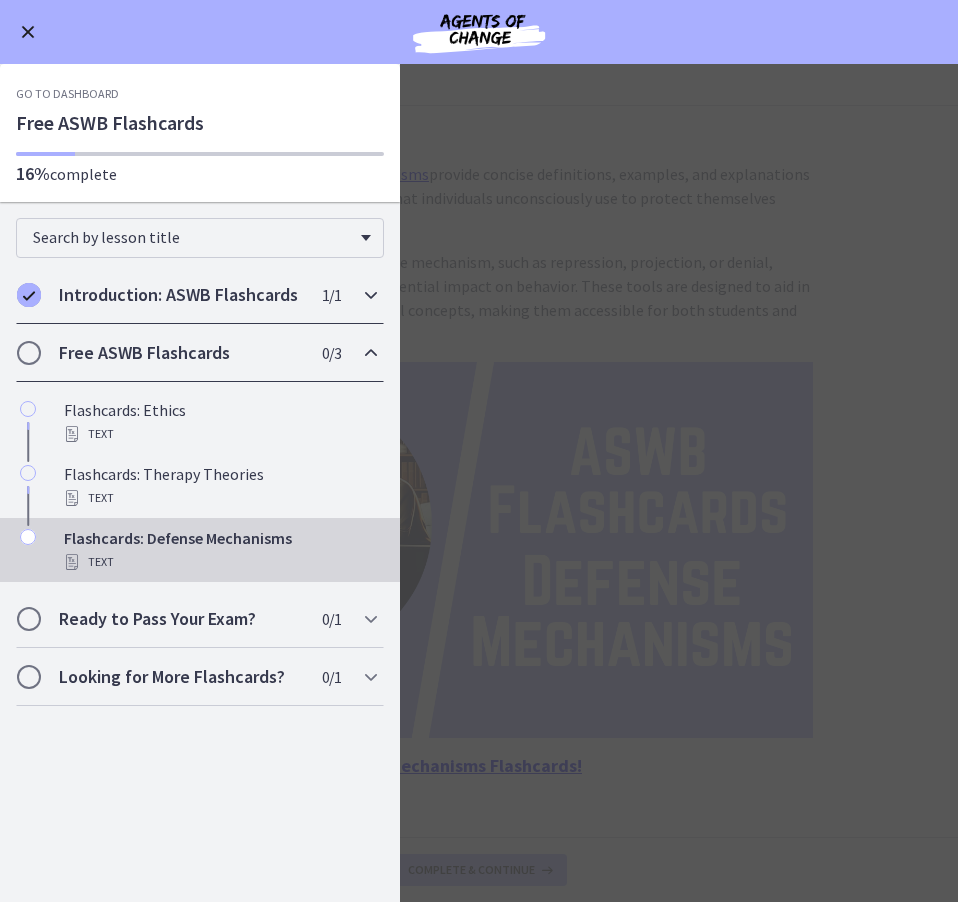 click on "Introduction: ASWB Flashcards
1  /  1
Completed" at bounding box center [200, 295] 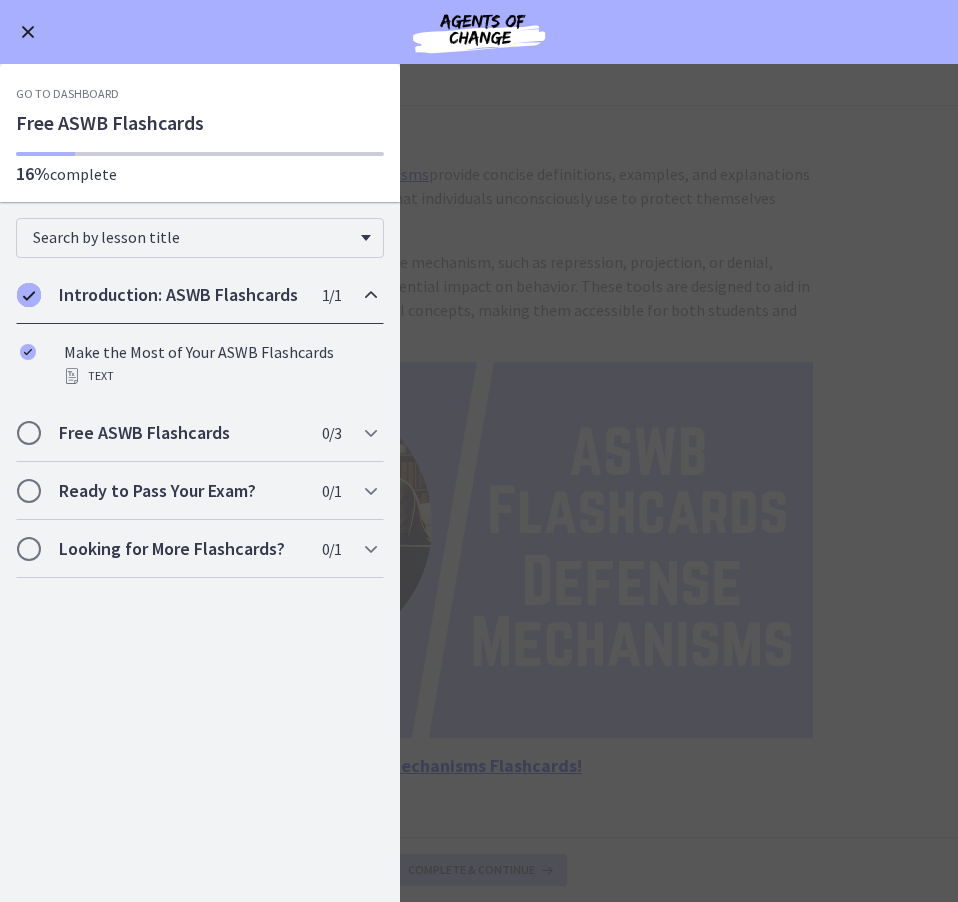 click on "Introduction: ASWB Flashcards
1  /  1
Completed" at bounding box center [200, 295] 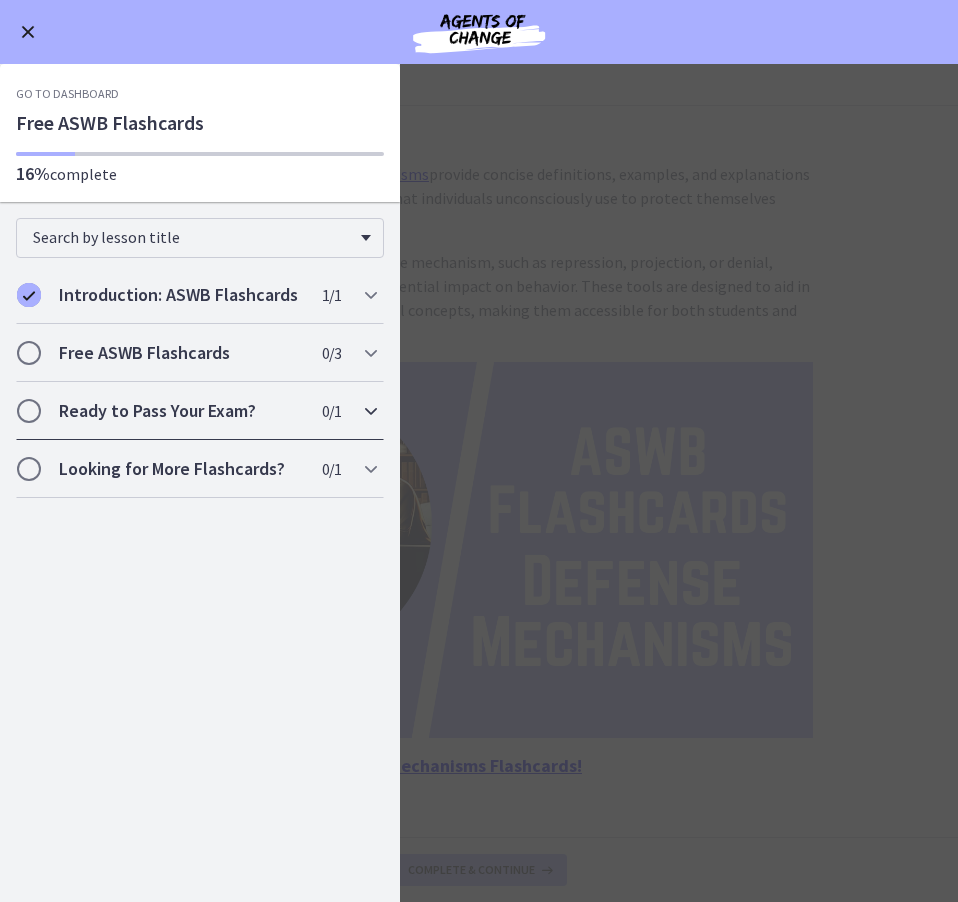 click on "Ready to Pass Your Exam?
0  /  1
Completed" at bounding box center [200, 411] 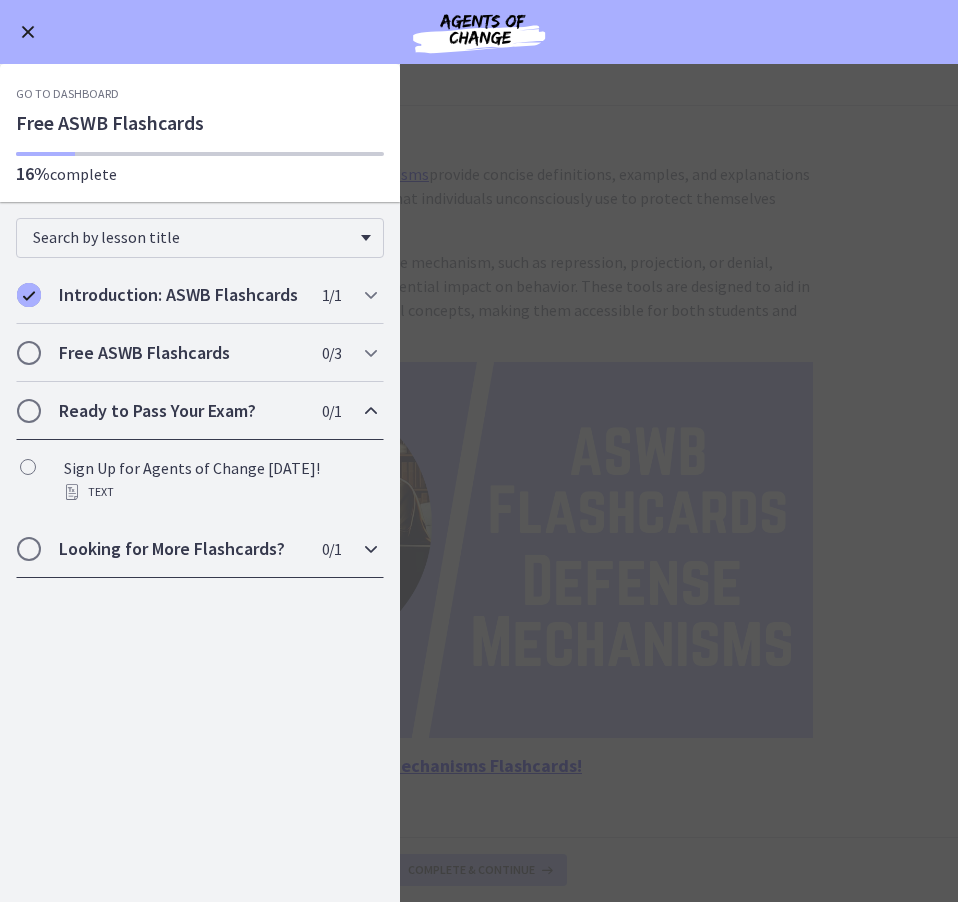 click on "0  /  1
Completed" at bounding box center (331, 549) 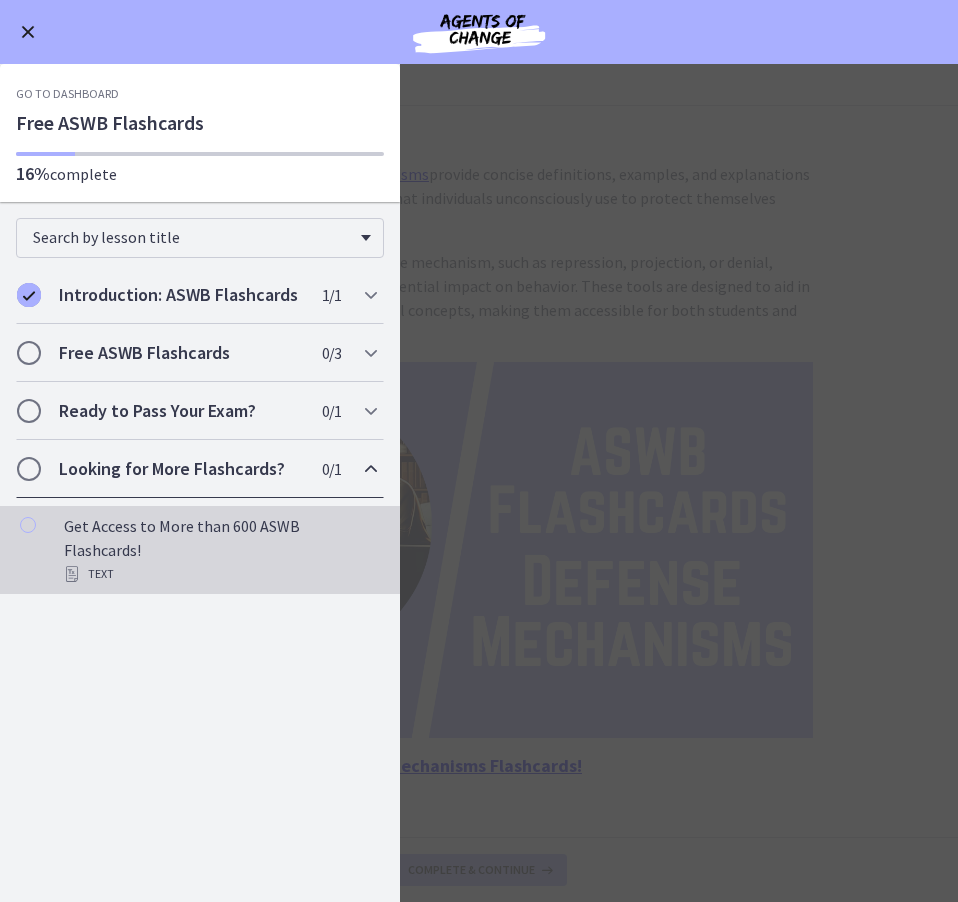 click on "Get Access to More than 600 ASWB Flashcards!
Text" at bounding box center [220, 550] 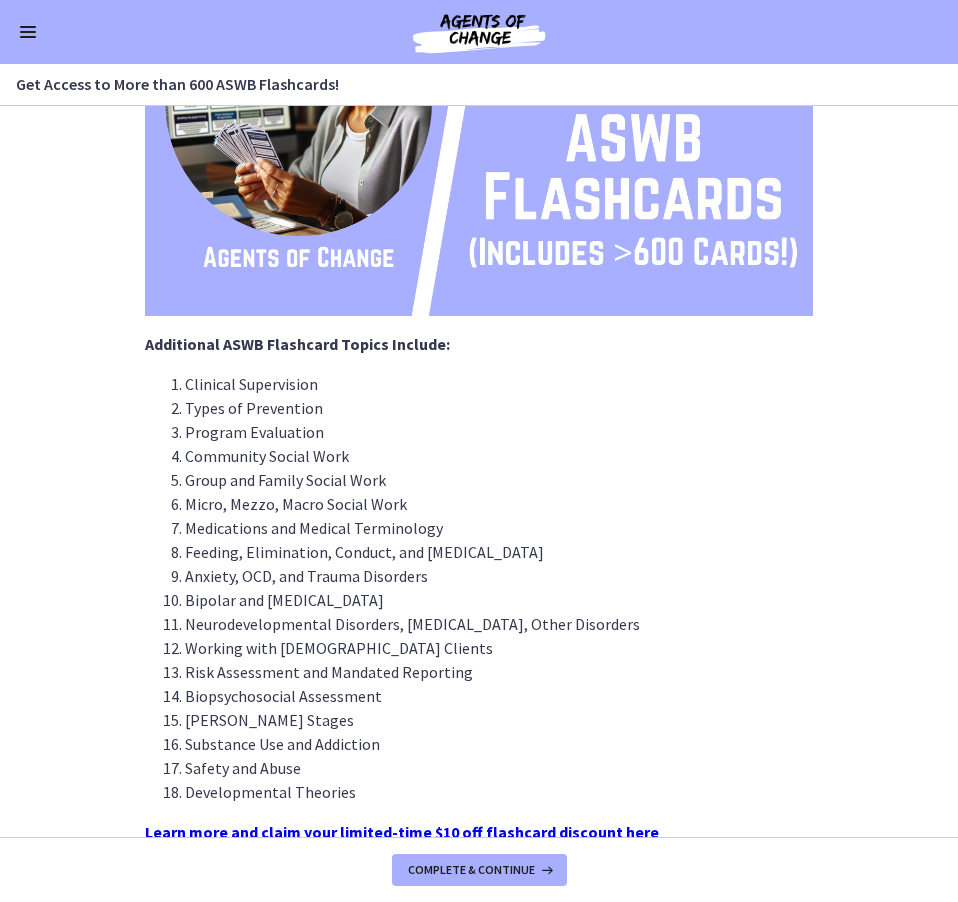 scroll, scrollTop: 453, scrollLeft: 0, axis: vertical 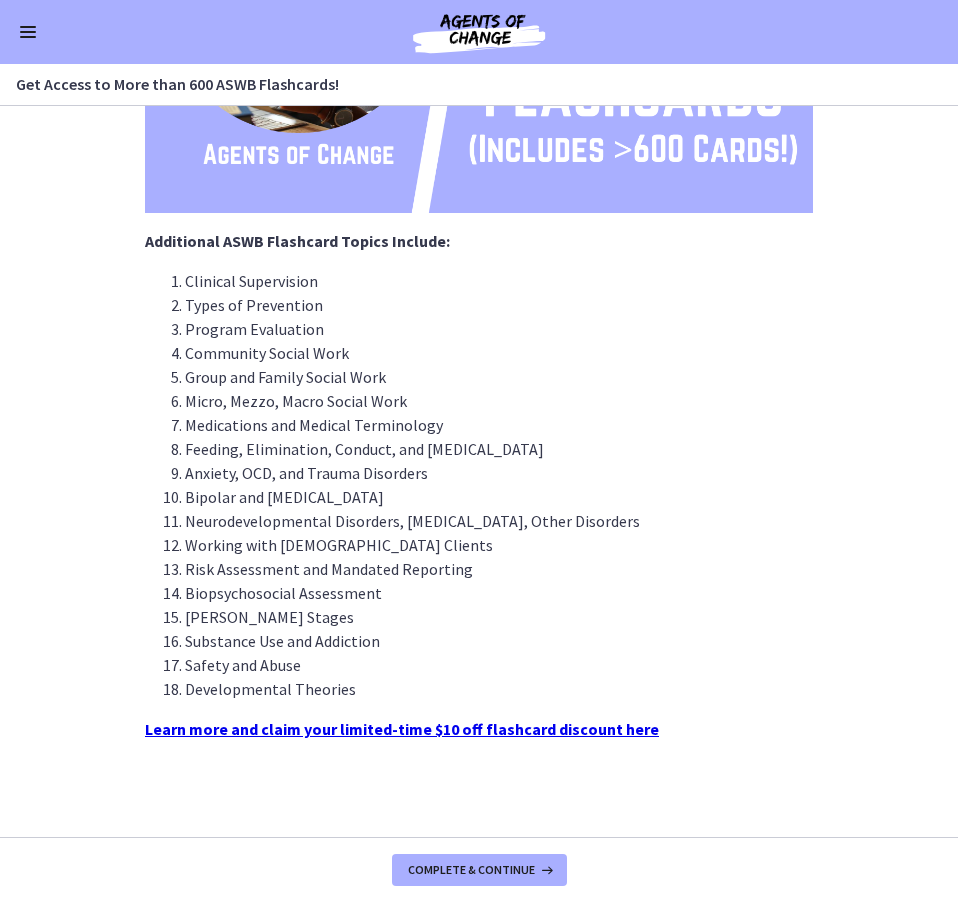 drag, startPoint x: 519, startPoint y: 763, endPoint x: 521, endPoint y: 749, distance: 14.142136 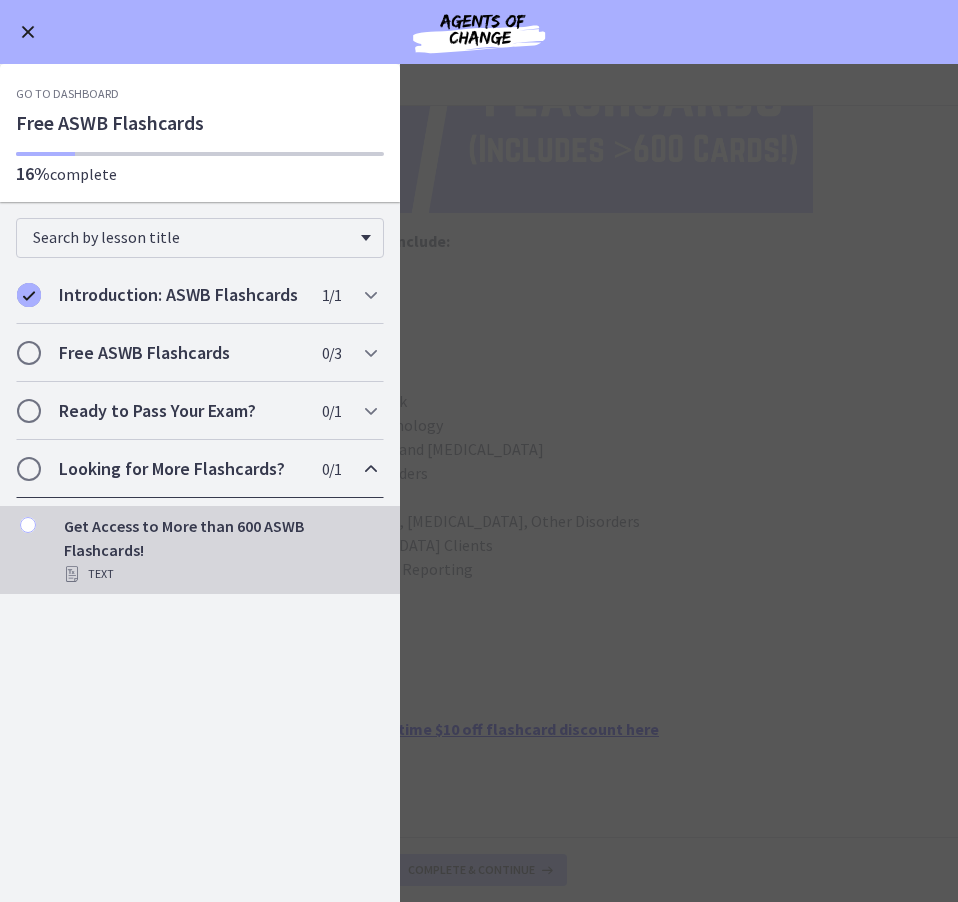 click at bounding box center [28, 32] 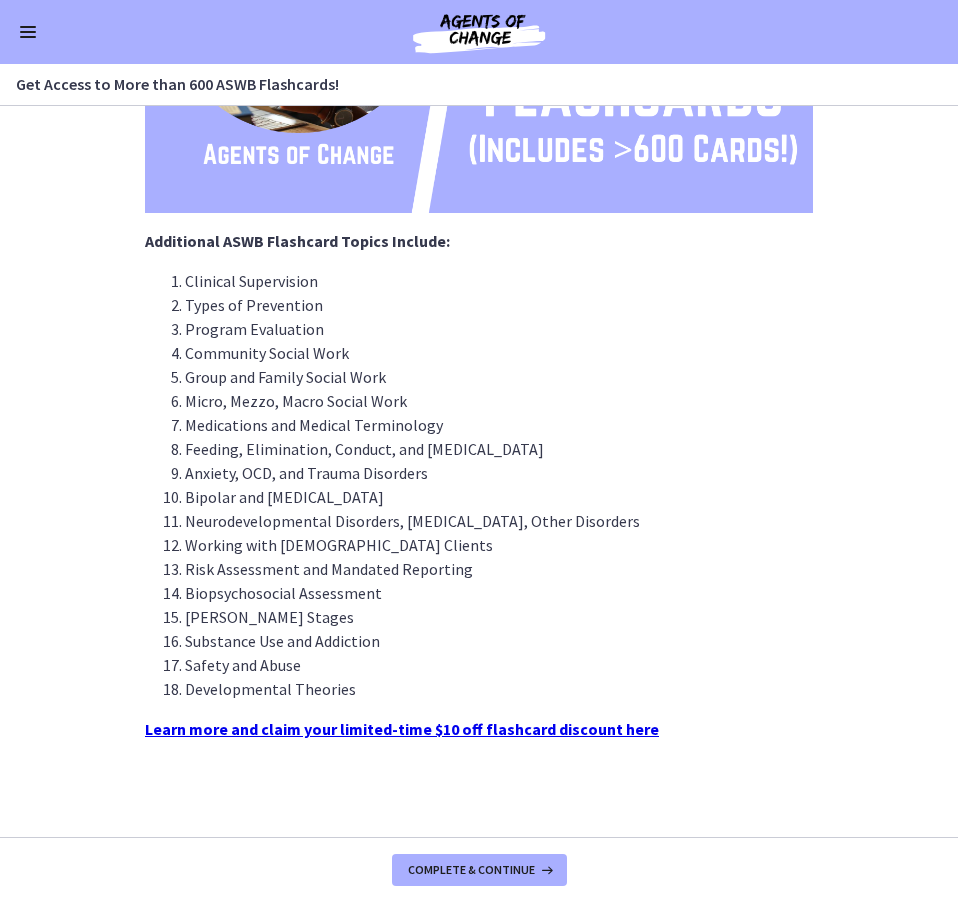 click at bounding box center (28, 32) 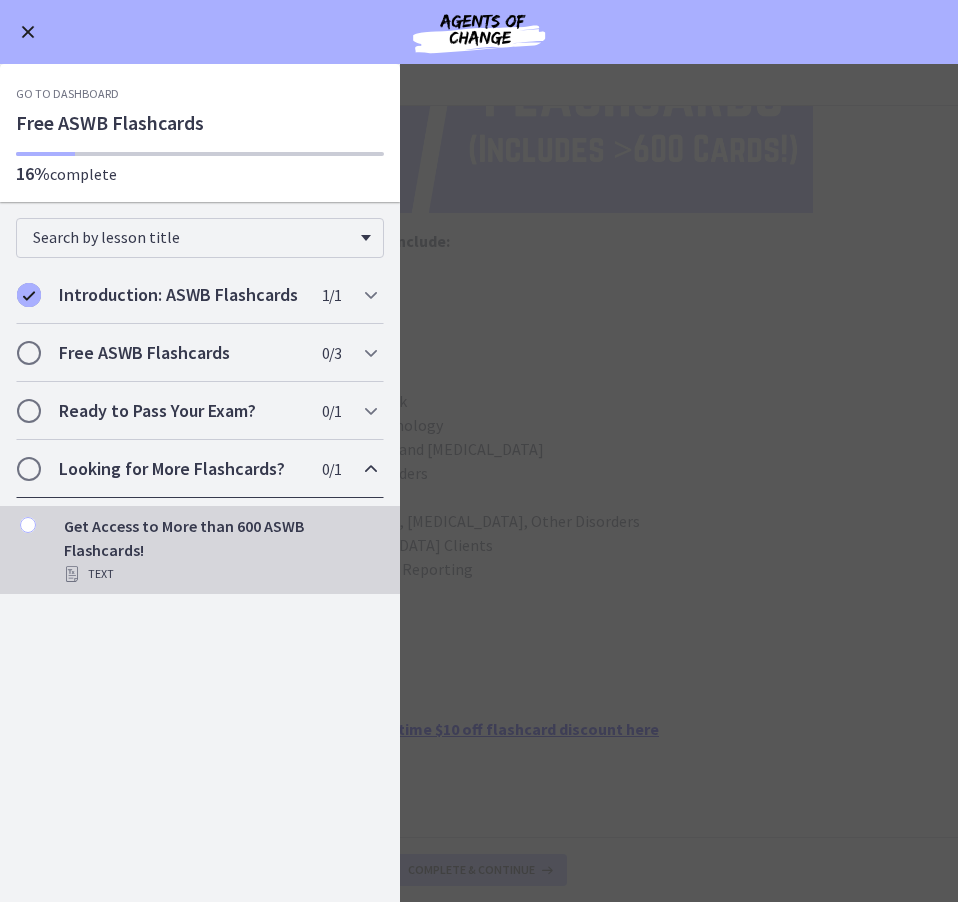 click on "Go to Dashboard
Free ASWB Flashcards
16%  complete" at bounding box center (200, 133) 